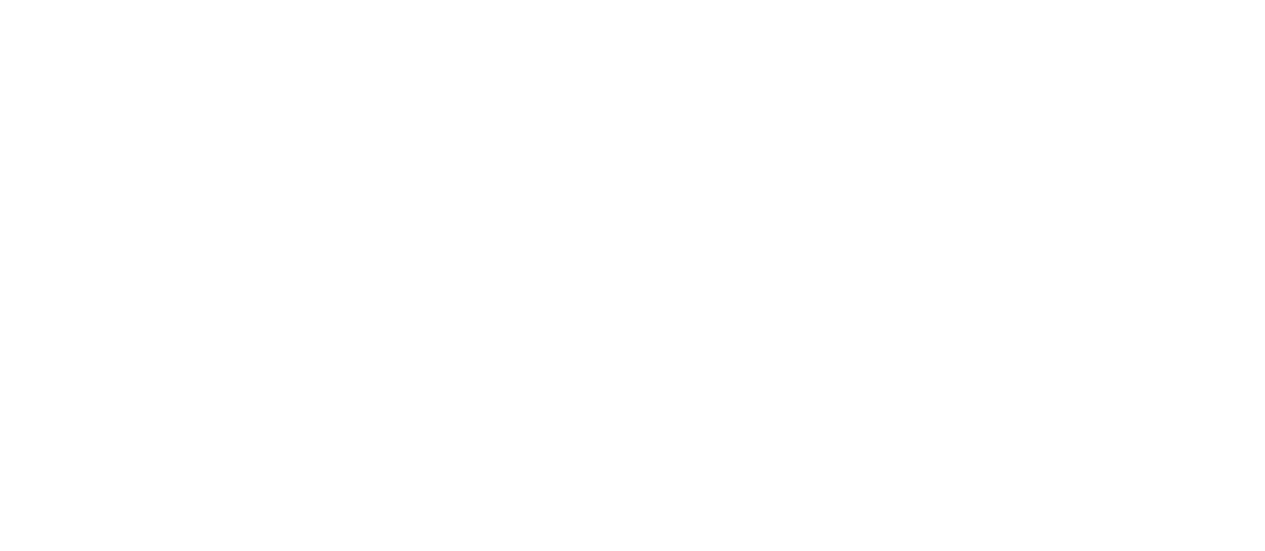 scroll, scrollTop: 0, scrollLeft: 0, axis: both 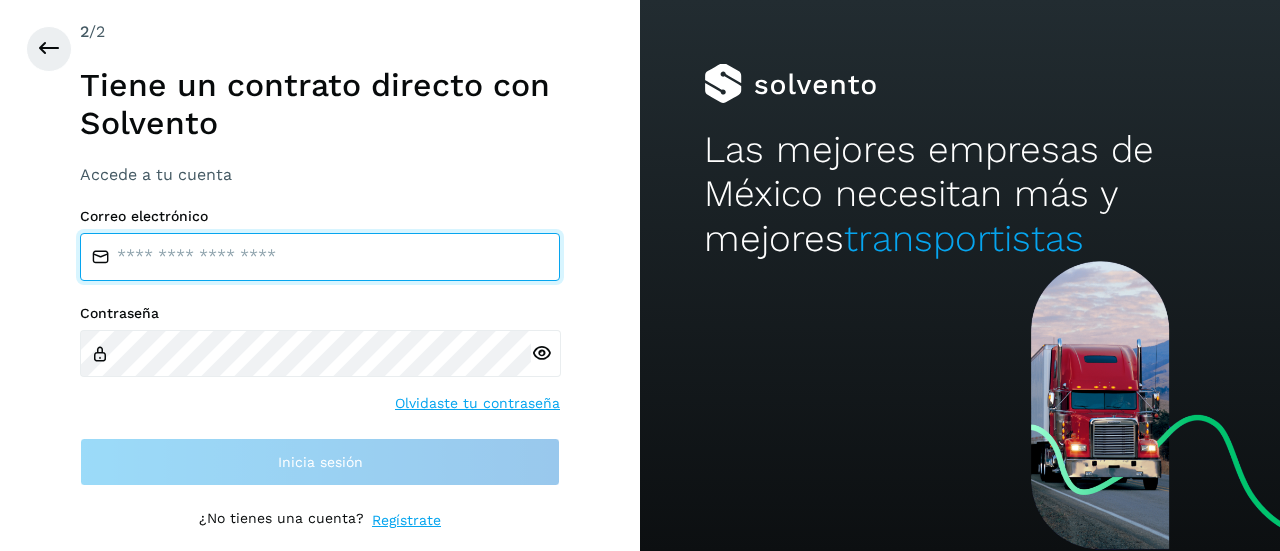 click at bounding box center [320, 257] 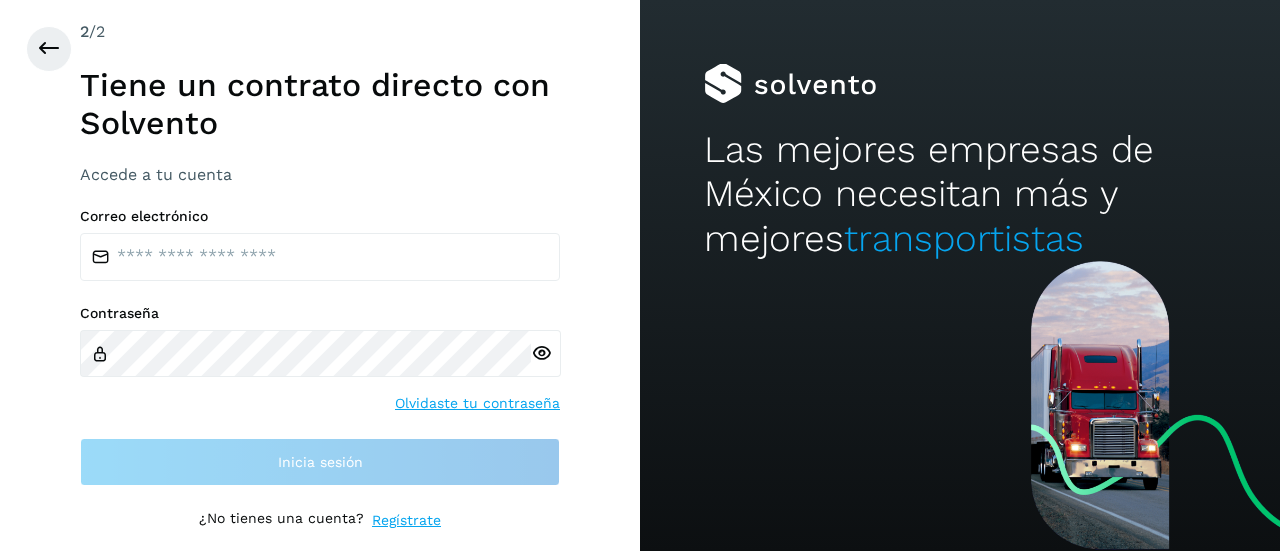 click on "2 /2 Tiene un contrato directo con [PERSON_NAME] Accede a tu cuenta Correo electrónico  Contraseña  Olvidaste tu contraseña Inicia sesión ¿No tienes una cuenta? Regístrate" at bounding box center (320, 275) 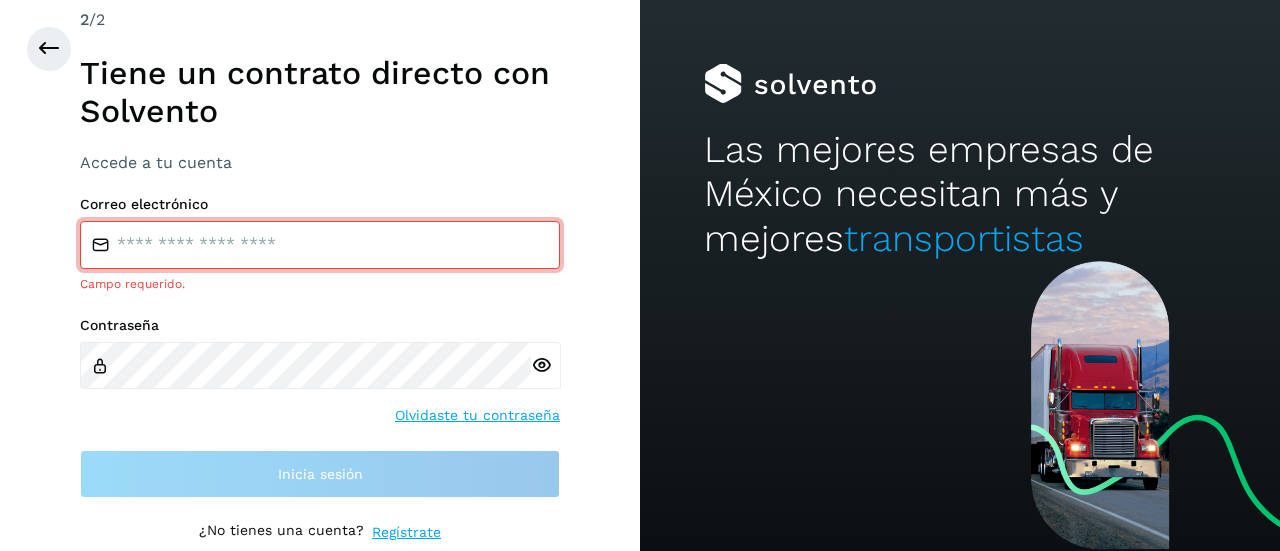 click on "Correo electrónico  Campo requerido." at bounding box center (320, 244) 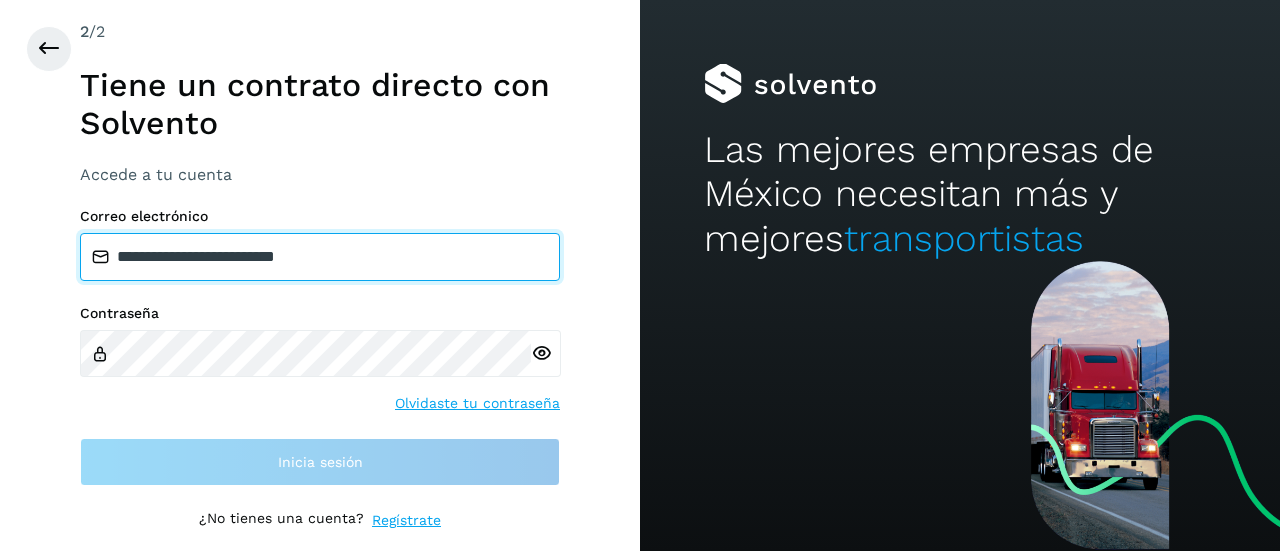 type on "**********" 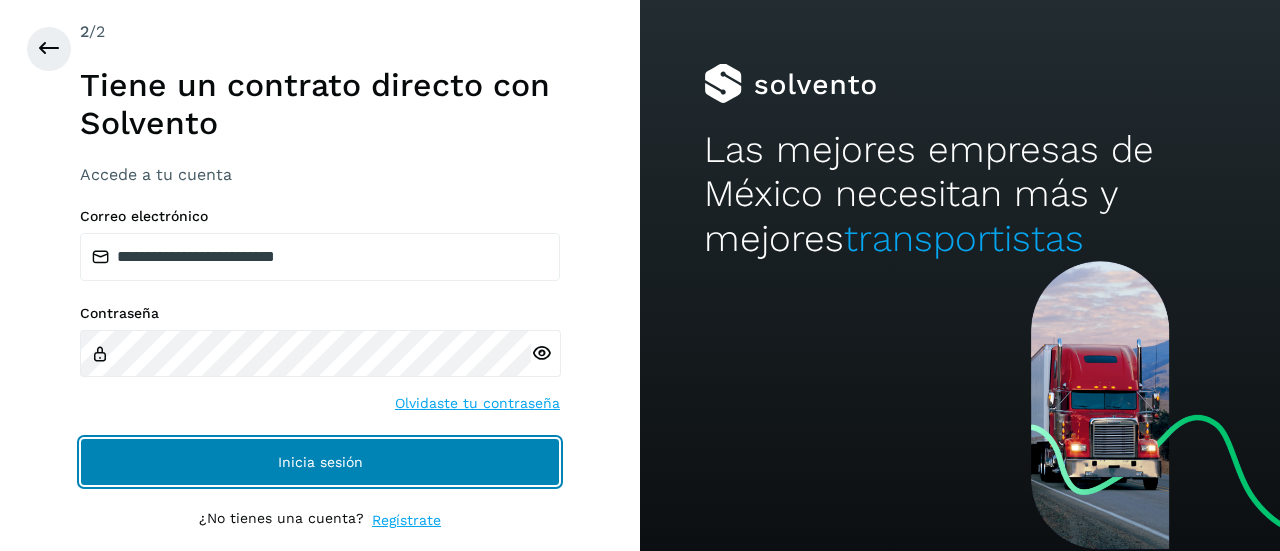 click on "Inicia sesión" 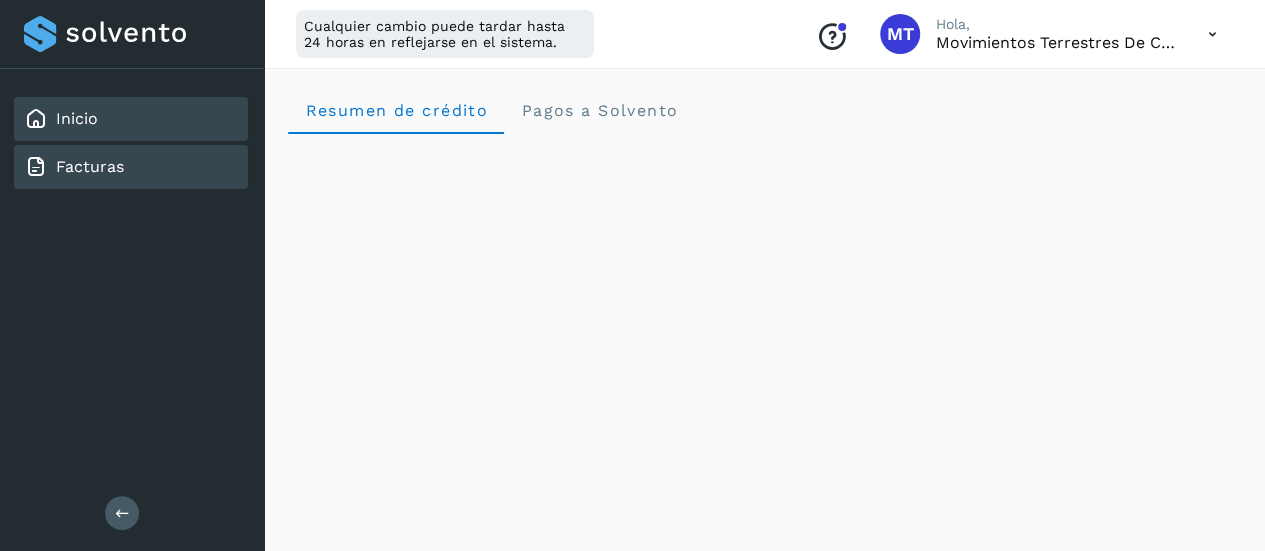click on "Facturas" at bounding box center (90, 166) 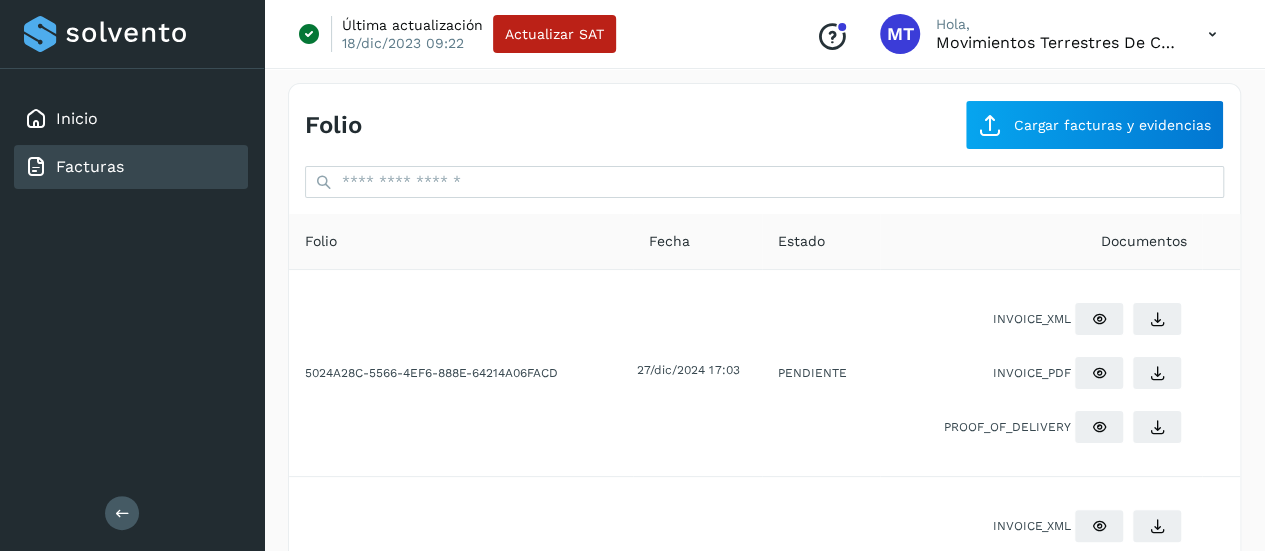 scroll, scrollTop: 0, scrollLeft: 0, axis: both 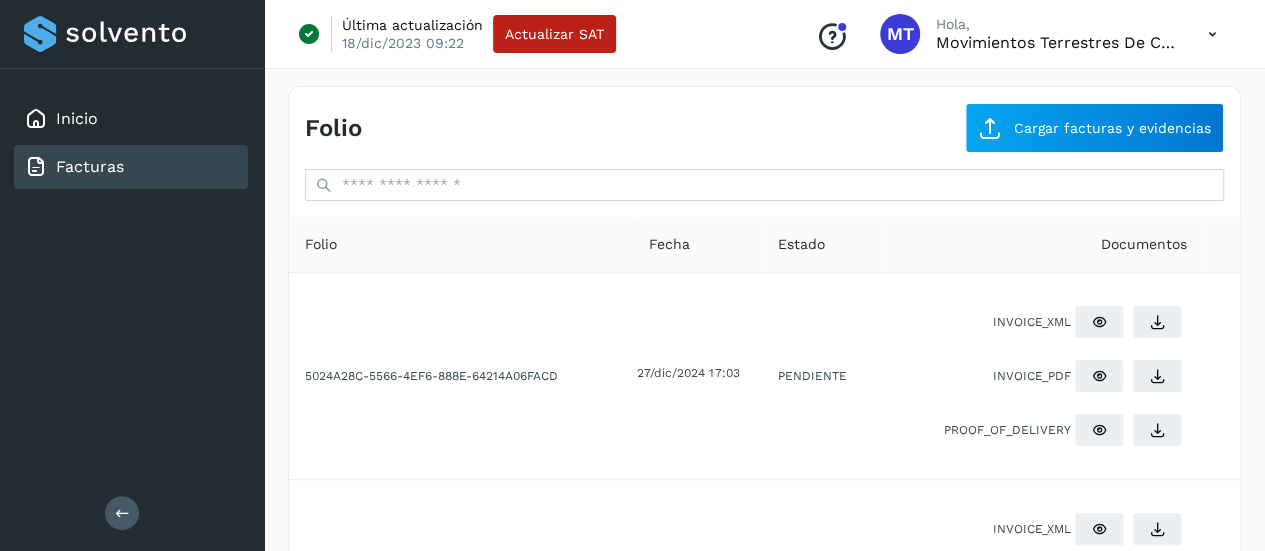 click on "Folio Cargar facturas y evidencias Folio Fecha Estado Documentos 5024A28C-5566-4EF6-888E-64214A06FACD 27/dic/2024 17:03 PENDIENTE INVOICE_XML INVOICE_PDF PROOF_OF_DELIVERY F753B272-5017-47CD-8ACE-7887A81ADA14 27/dic/2024 16:56 PENDIENTE INVOICE_XML INVOICE_PDF PROOF_OF_DELIVERY 529C2C1A-FE45-40FF-B4A0-ACB2D7C7EE2D 27/dic/2024 16:53 PENDIENTE INVOICE_XML INVOICE_PDF PROOF_OF_DELIVERY 0FCEA29E-2931-4371-84E3-3EA9274DC256 27/dic/2024 16:52 PENDIENTE INVOICE_XML INVOICE_PDF PROOF_OF_DELIVERY 7F235049-C3B2-457A-9E6B-5F769E921980 27/dic/2024 16:44 PENDIENTE INVOICE_XML INVOICE_PDF PROOF_OF_DELIVERY A289DC05-644B-4F63-8F71-CBAF59F19F48 27/dic/2024 16:43 PENDIENTE INVOICE_XML INVOICE_PDF PROOF_OF_DELIVERY D3CC2012-898F-45E1-BE0E-B13C21F0EB00 27/dic/2024 16:41 PENDIENTE INVOICE_XML INVOICE_PDF PROOF_OF_DELIVERY 32359861-0D99-4CAB-9A7C-9D83DF43B56C 27/dic/2024 16:39 PENDIENTE INVOICE_XML INVOICE_PDF PROOF_OF_DELIVERY 0E8446C7-25AF-499E-8B6A-0009DF3C6F0F 27/dic/2024 16:38 PENDIENTE INVOICE_XML INVOICE_PDF PENDIENTE **" at bounding box center [764, 1249] 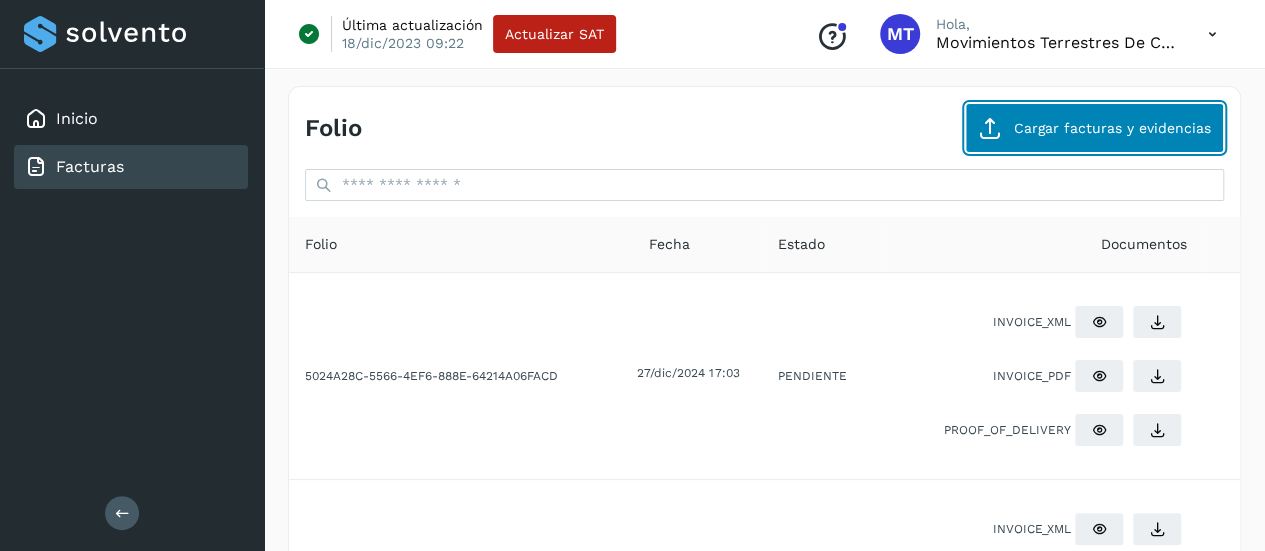 click on "Cargar facturas y evidencias" at bounding box center [1094, 128] 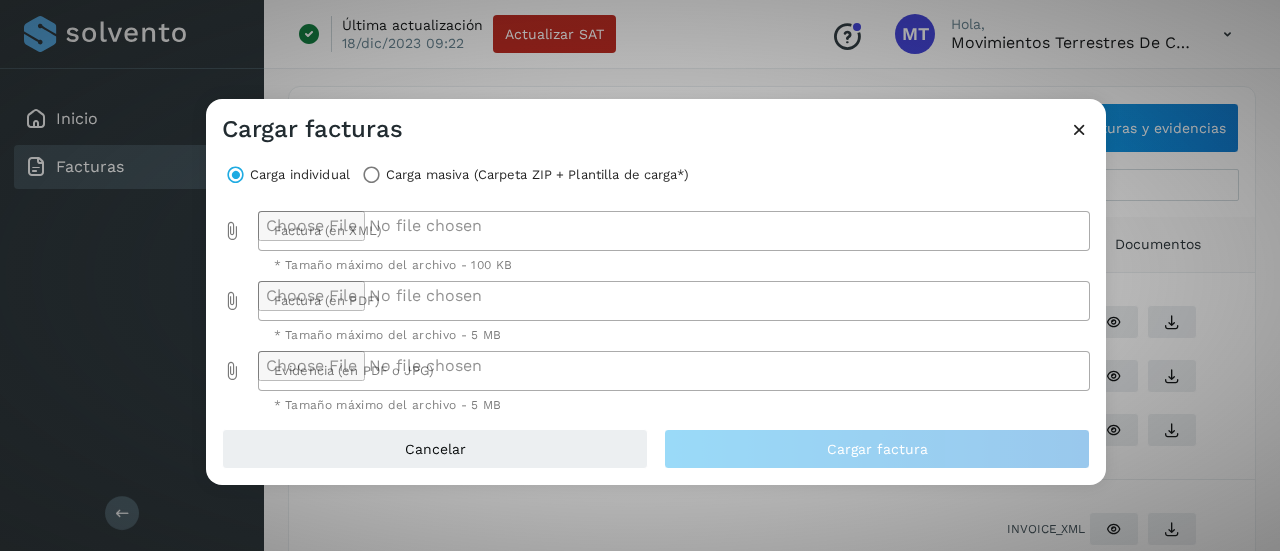 click 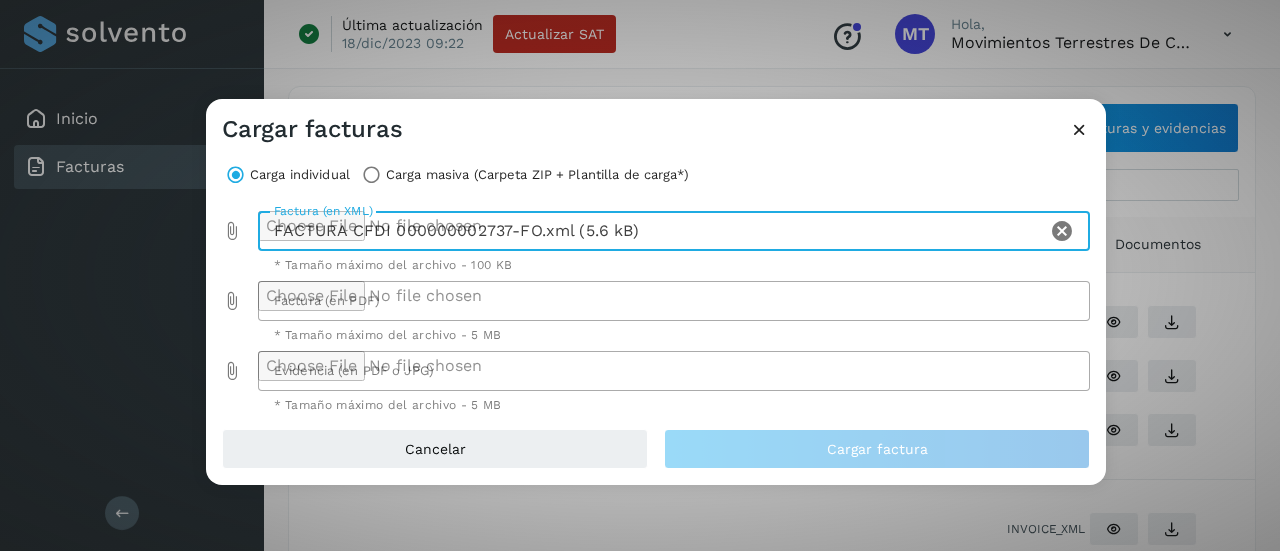 click 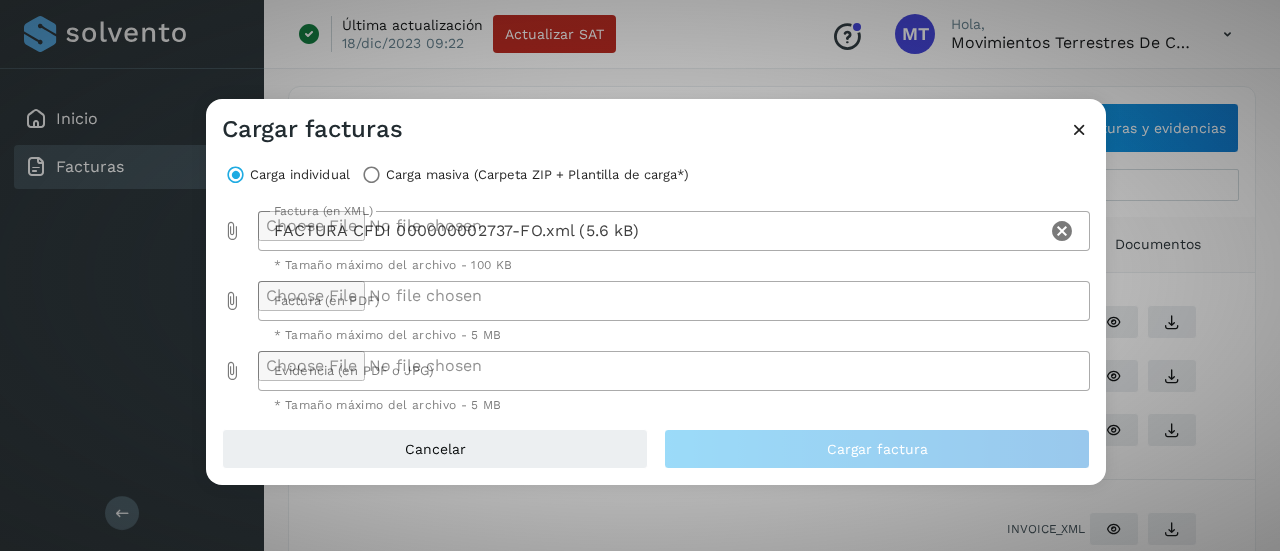 type on "**********" 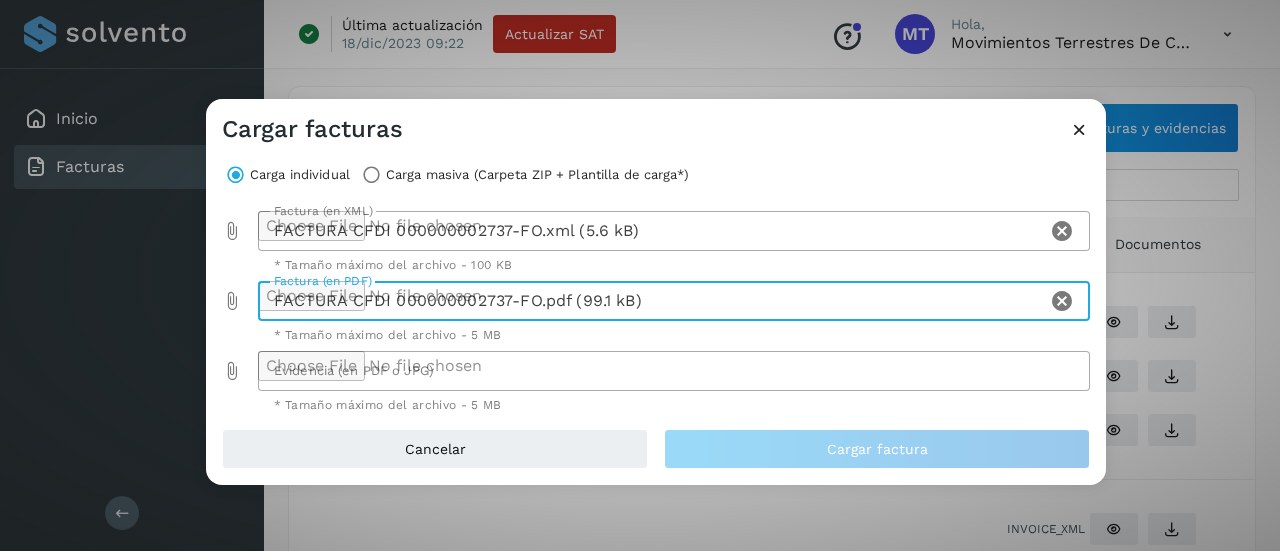 click 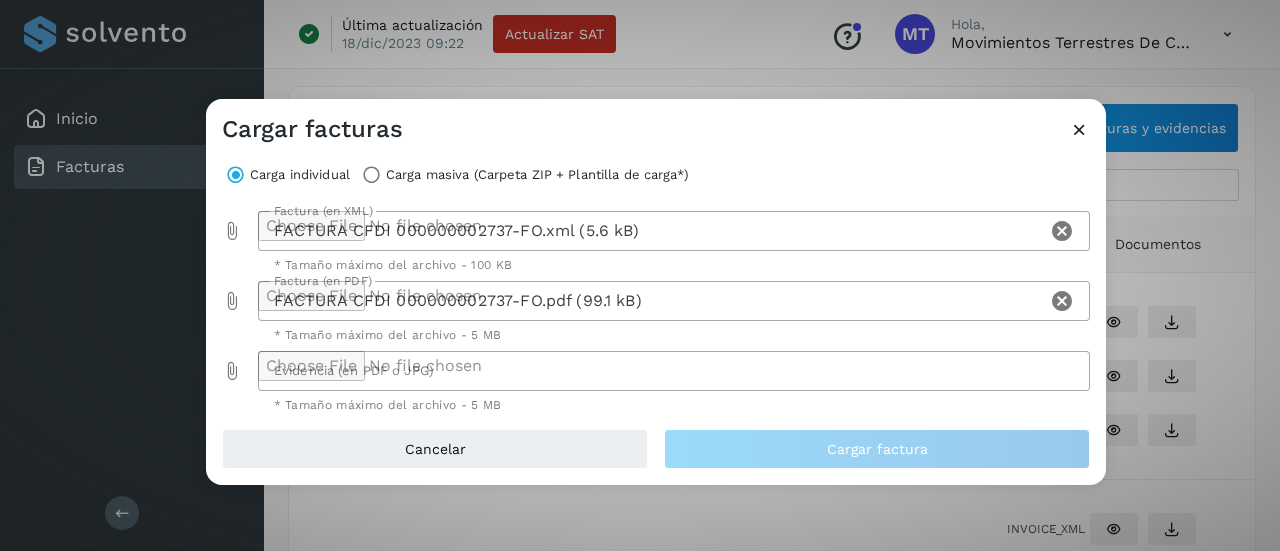 type on "**********" 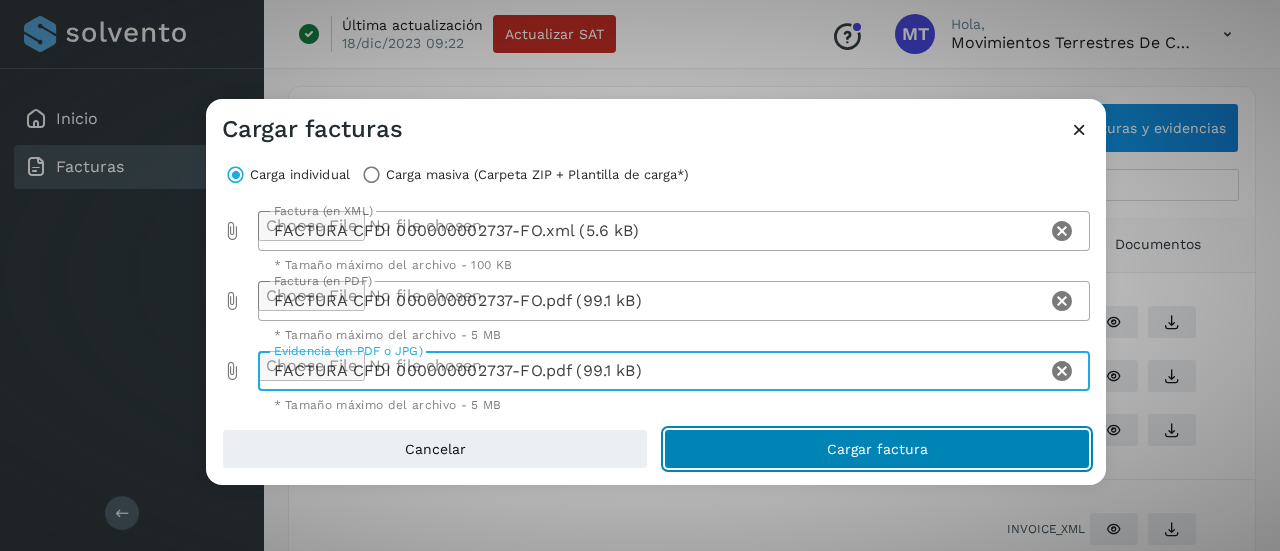 click on "Cargar factura" 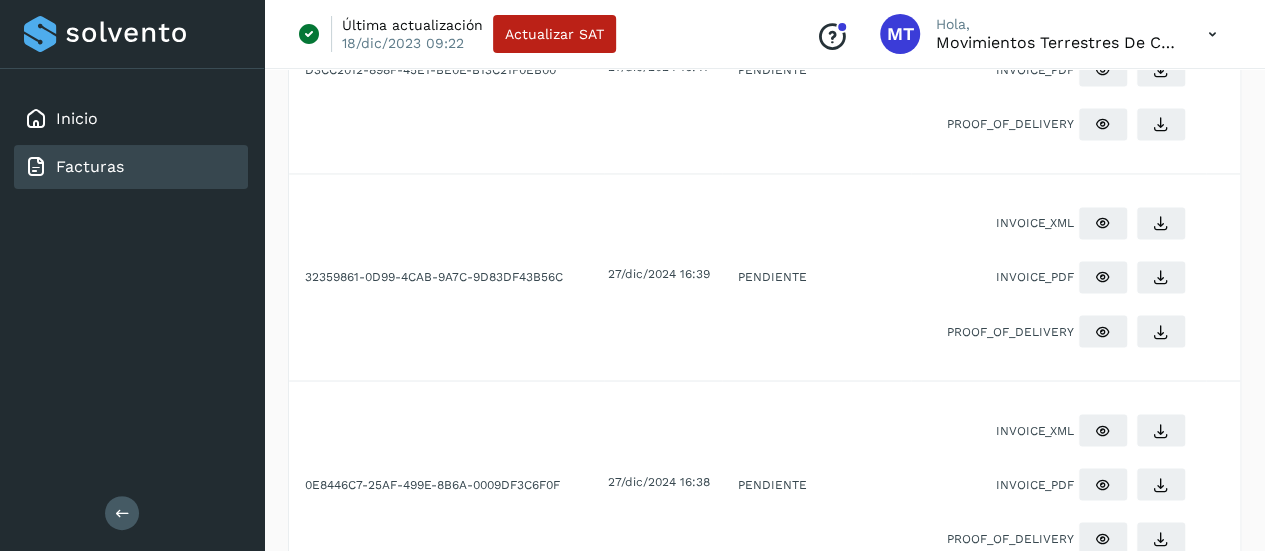 scroll, scrollTop: 1709, scrollLeft: 0, axis: vertical 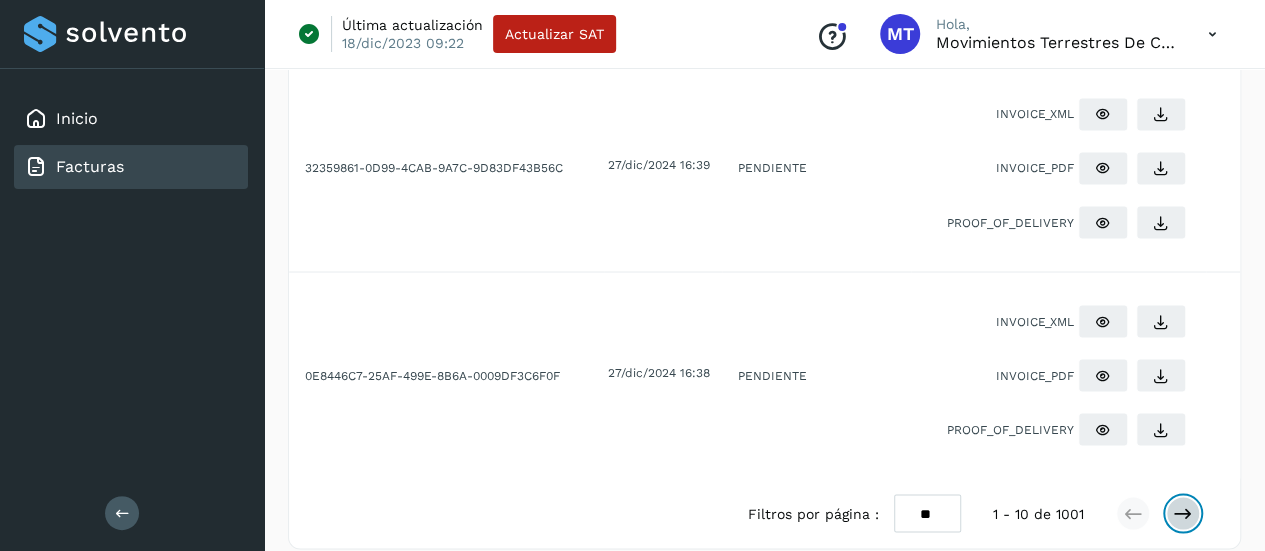 click at bounding box center [1183, 513] 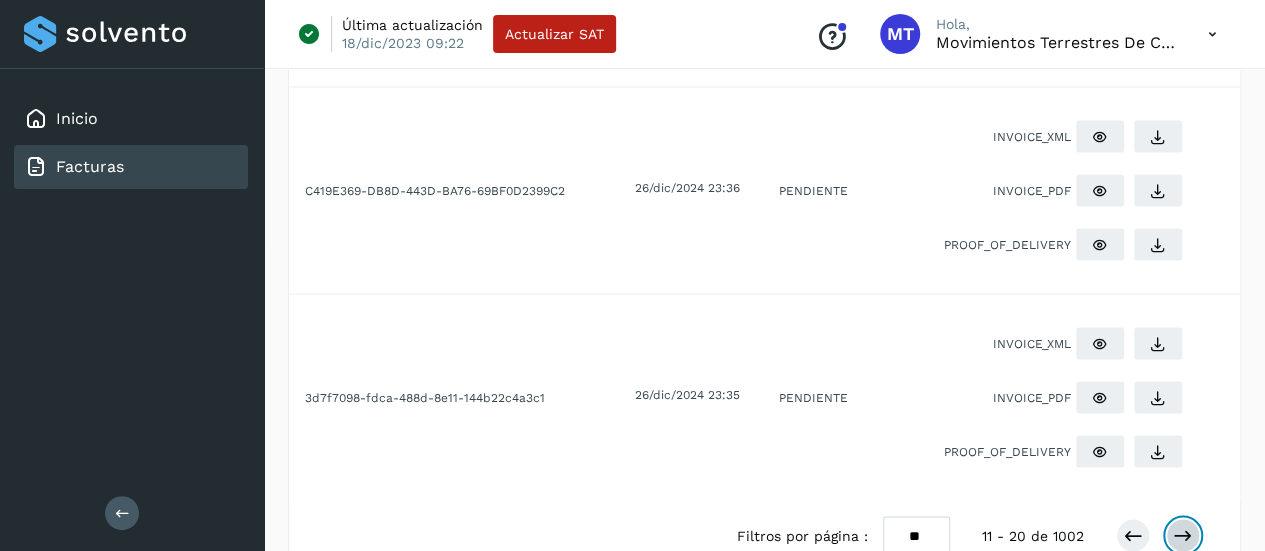 scroll, scrollTop: 1862, scrollLeft: 0, axis: vertical 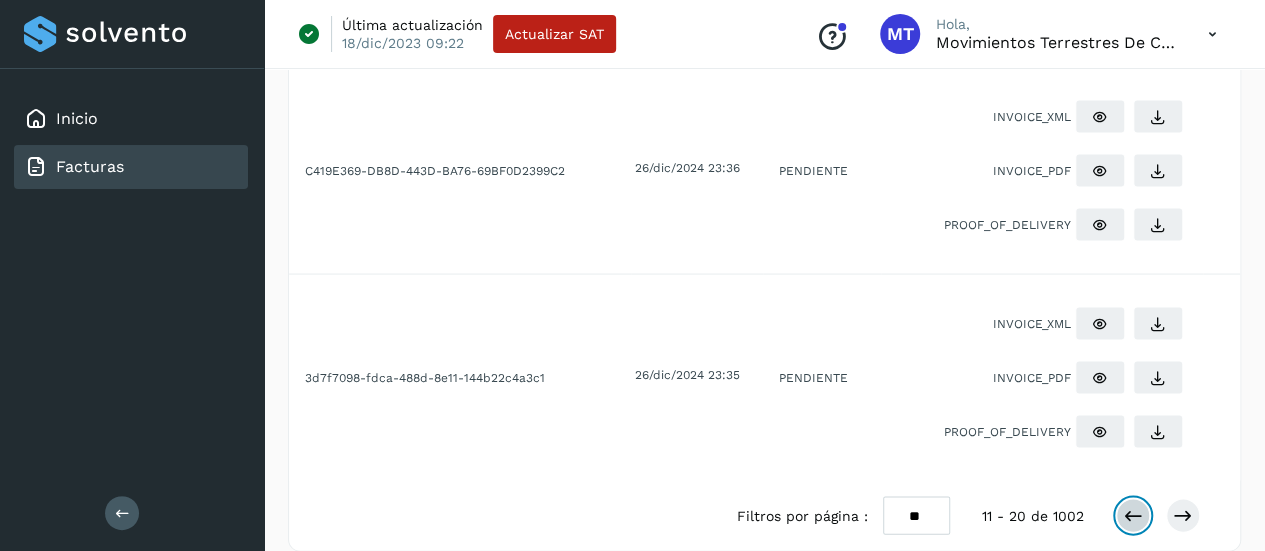drag, startPoint x: 1141, startPoint y: 497, endPoint x: 1110, endPoint y: 487, distance: 32.572994 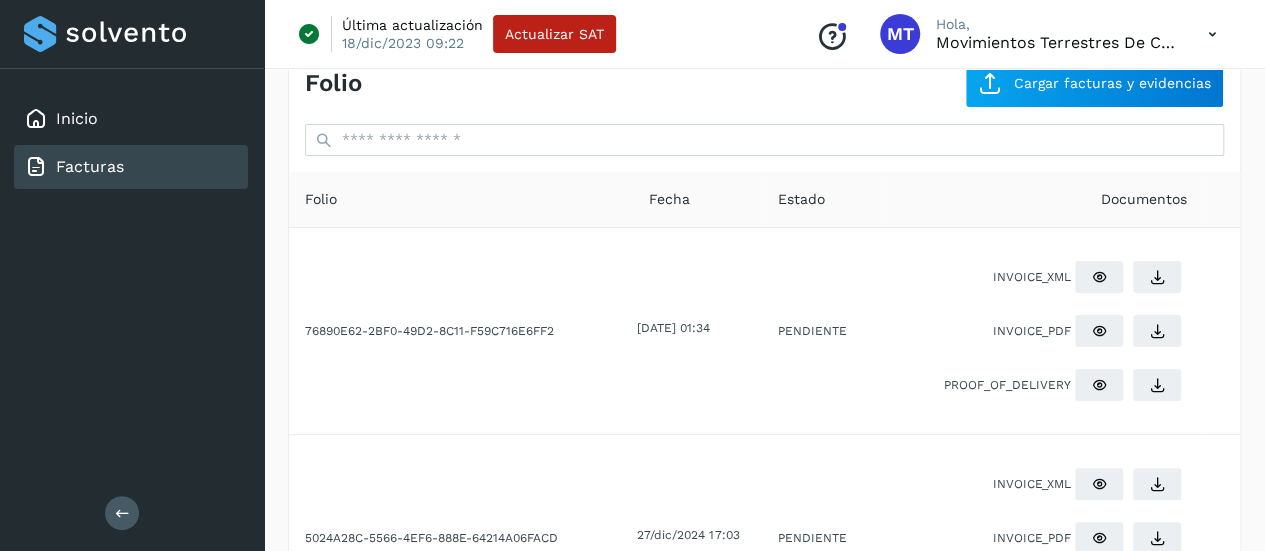 scroll, scrollTop: 0, scrollLeft: 0, axis: both 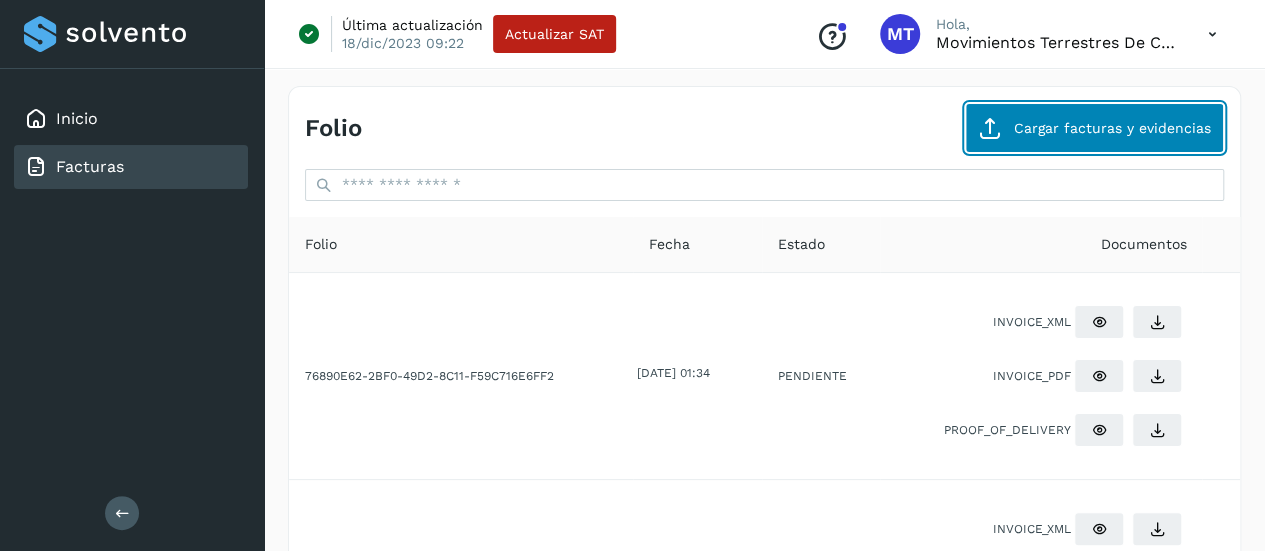 click on "Cargar facturas y evidencias" 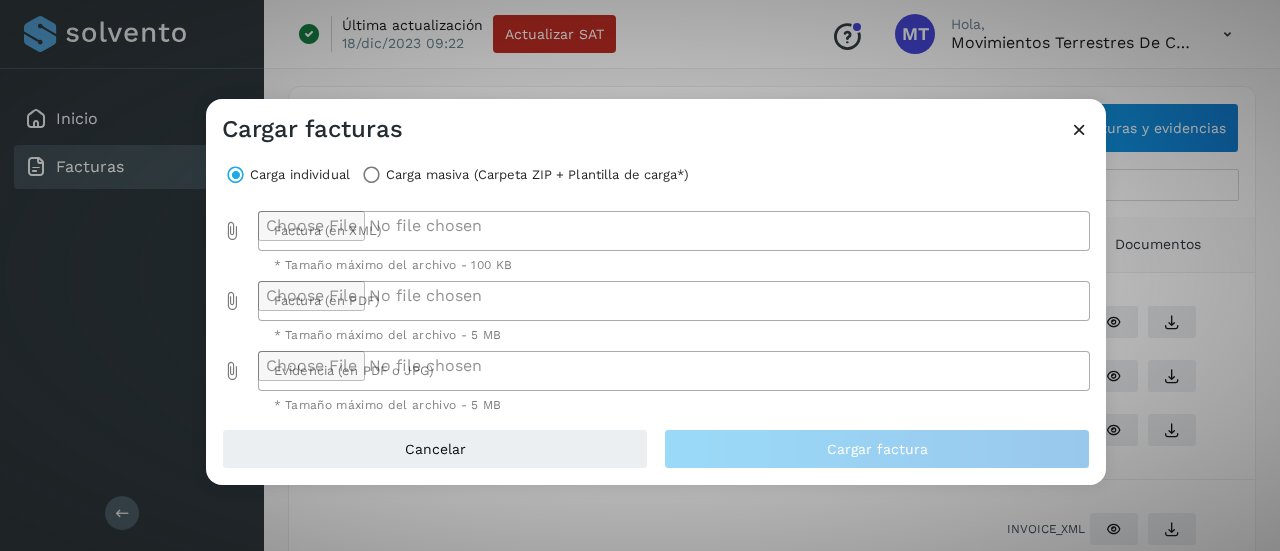 click 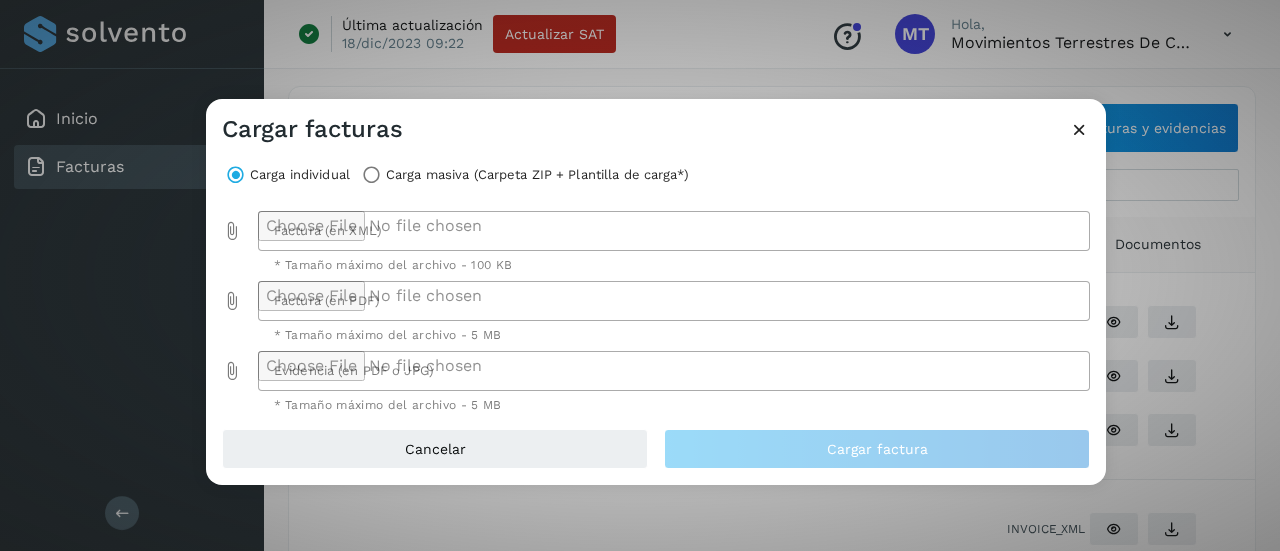 type on "**********" 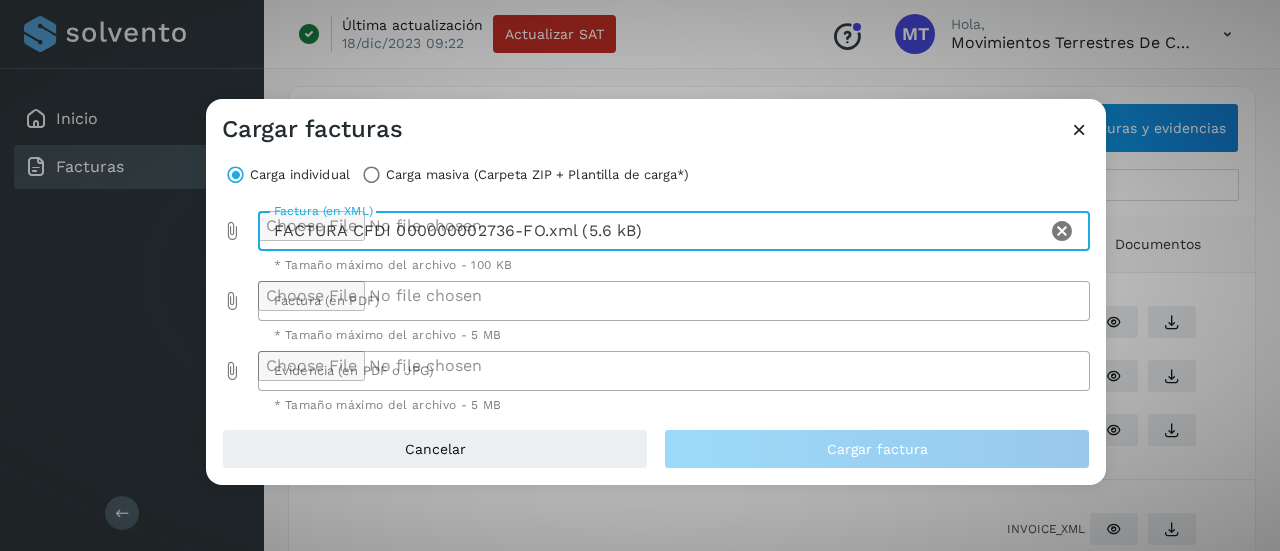 click 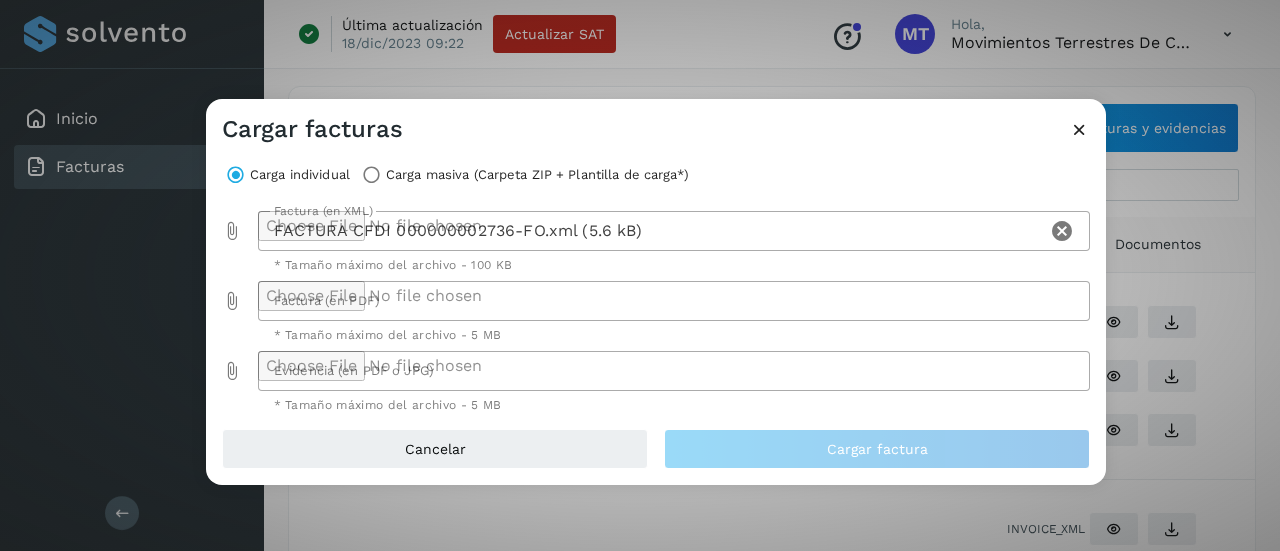type on "**********" 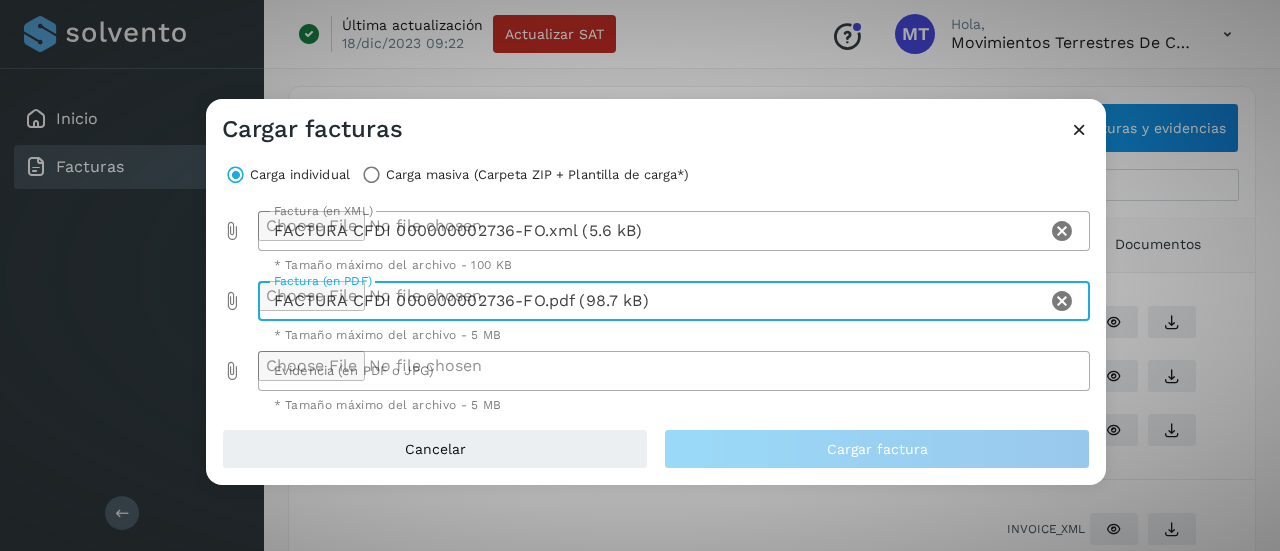 click 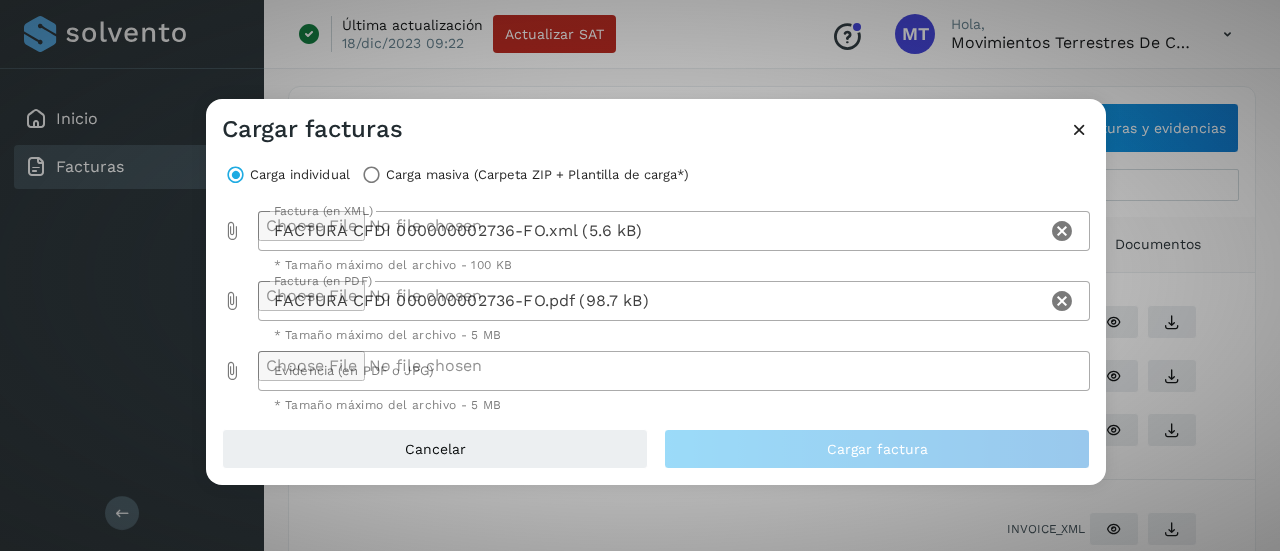 type on "**********" 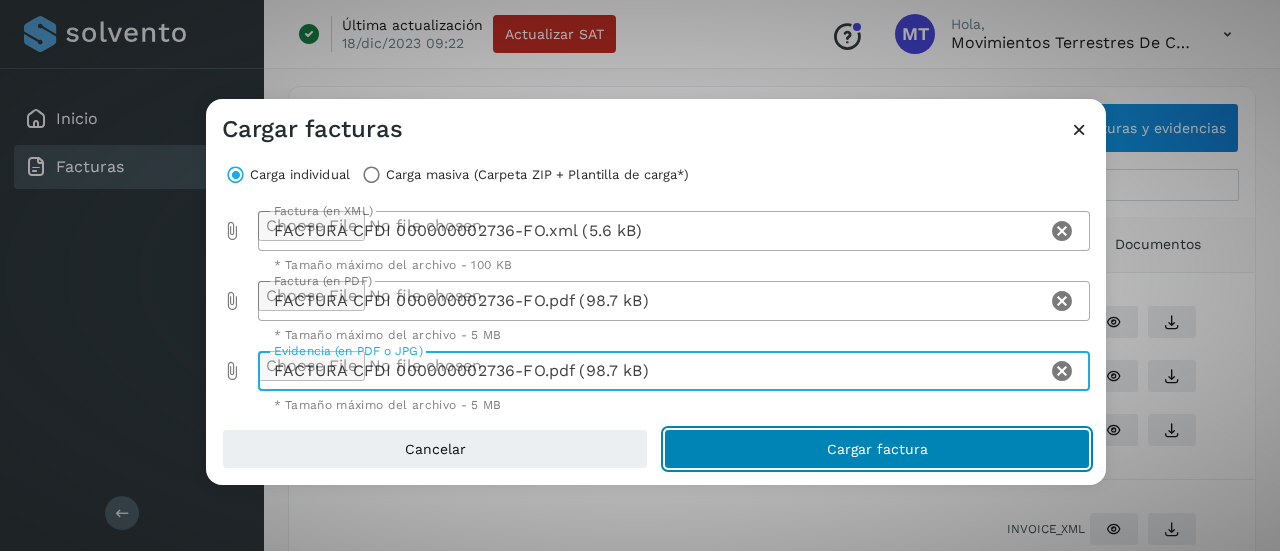 click on "Cargar factura" 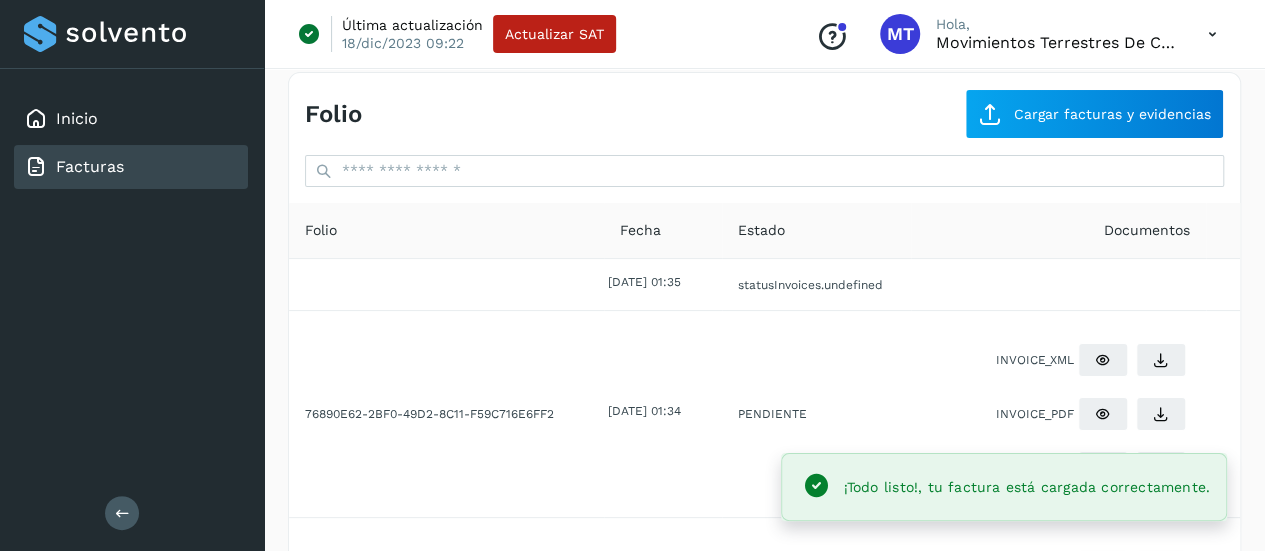 scroll, scrollTop: 0, scrollLeft: 0, axis: both 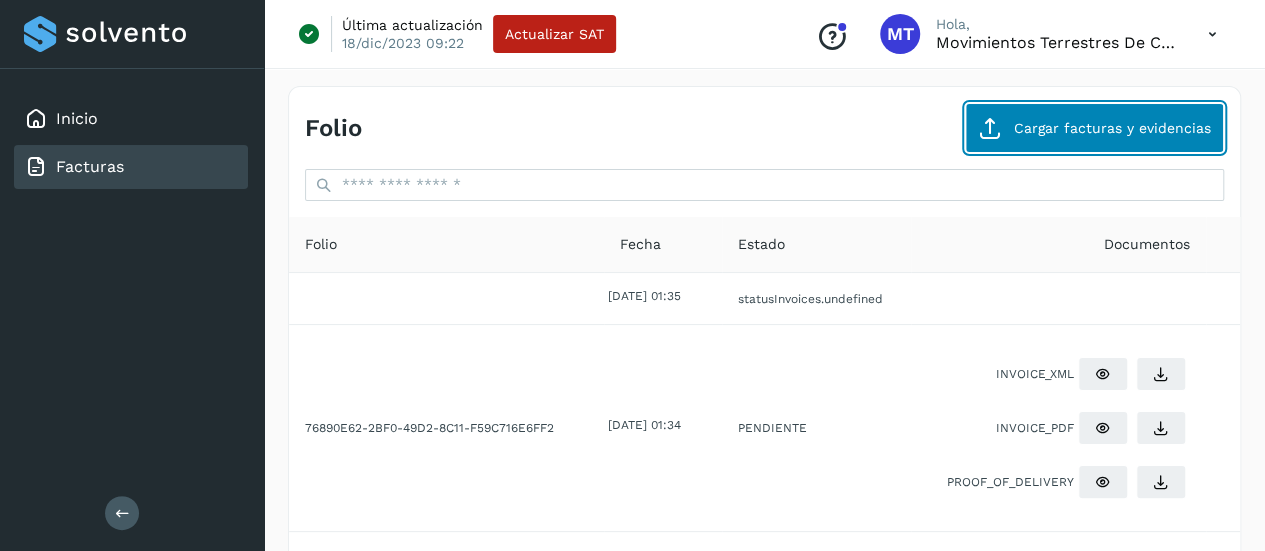 click on "Cargar facturas y evidencias" at bounding box center [1094, 128] 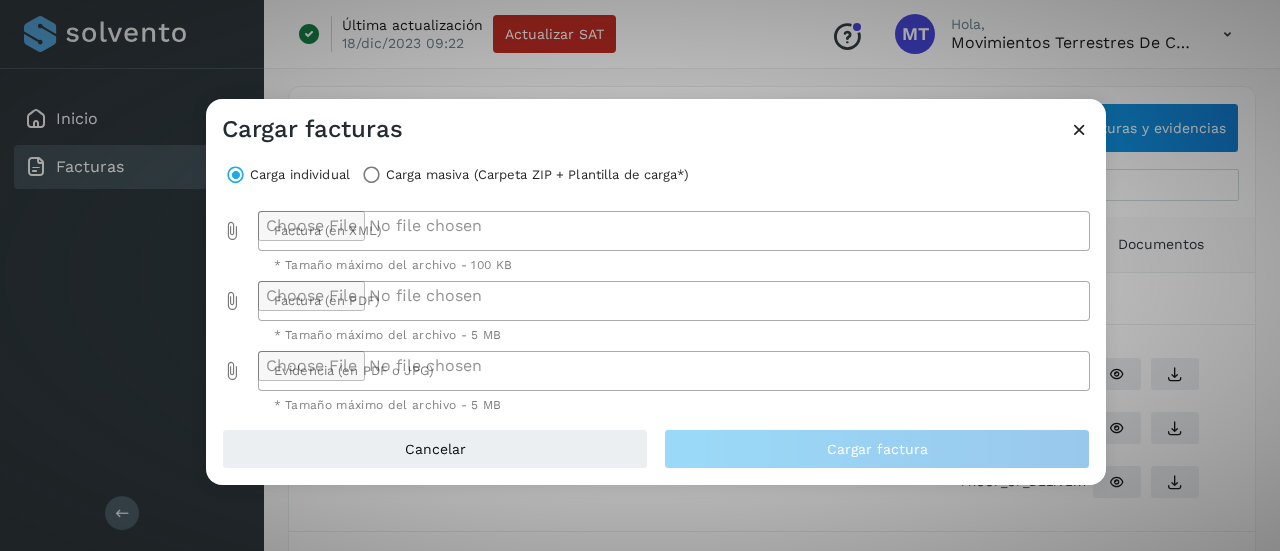 click on "Carga individual Carga masiva (Carpeta ZIP + Plantilla de carga*) Factura (en XML) Factura (en XML) * Tamaño máximo del archivo - 100 KB Factura (en PDF) Factura (en PDF) * Tamaño máximo del archivo - 5 MB Evidencia (en PDF o JPG) Evidencia (en PDF o JPG) * Tamaño máximo del archivo - 5 MB" at bounding box center (656, 287) 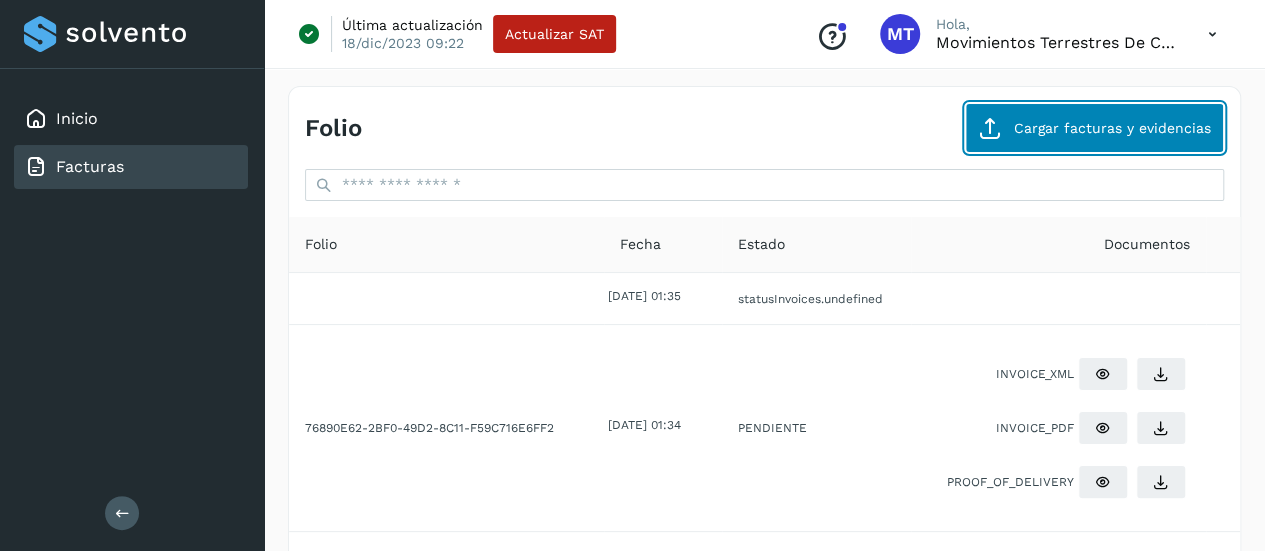 click on "Cargar facturas y evidencias" at bounding box center [1094, 128] 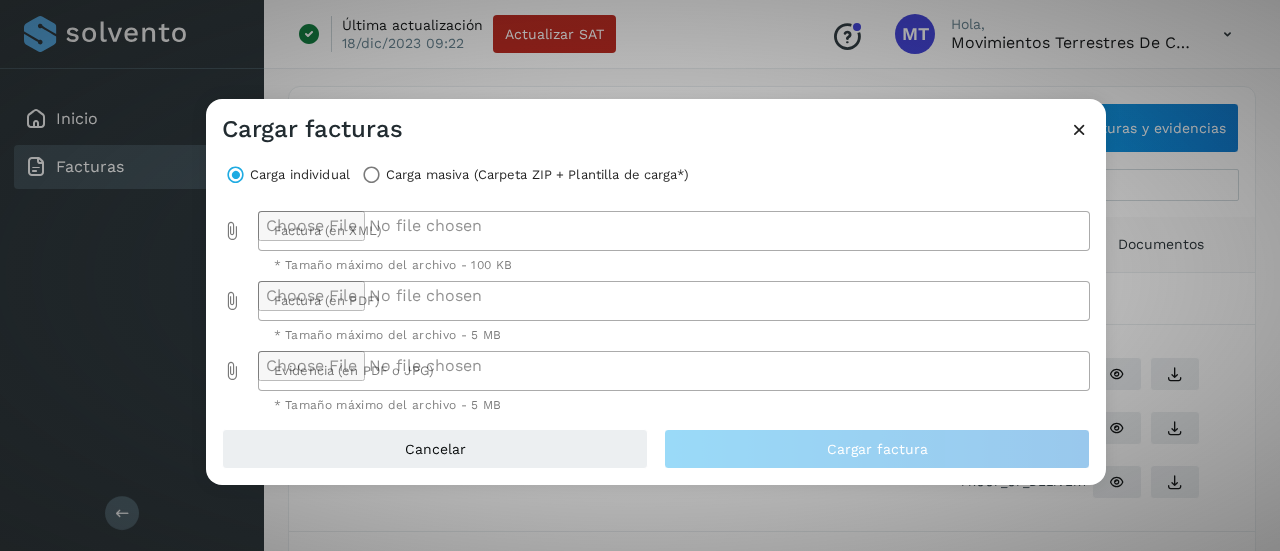 click 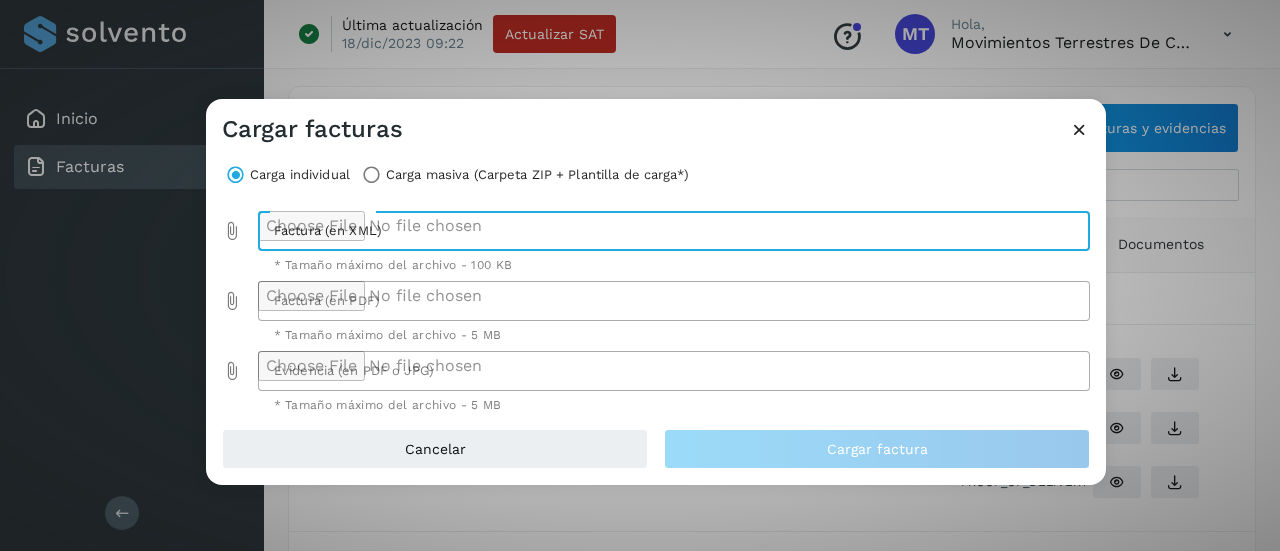 type on "**********" 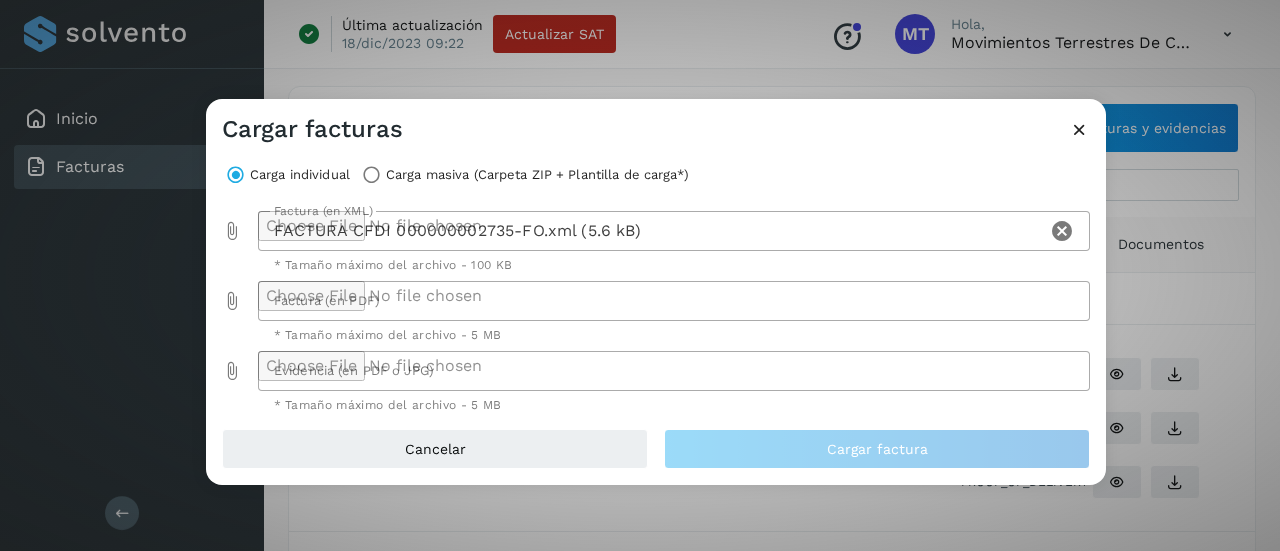 click on "Factura (en XML) FACTURA CFDI 000000002735-FO.xml (5.6 kB) Factura (en XML) * Tamaño máximo del archivo - 100 KB Factura (en PDF) Factura (en PDF) * Tamaño máximo del archivo - 5 MB Evidencia (en PDF o JPG) Evidencia (en PDF o JPG) * Tamaño máximo del archivo - 5 MB" 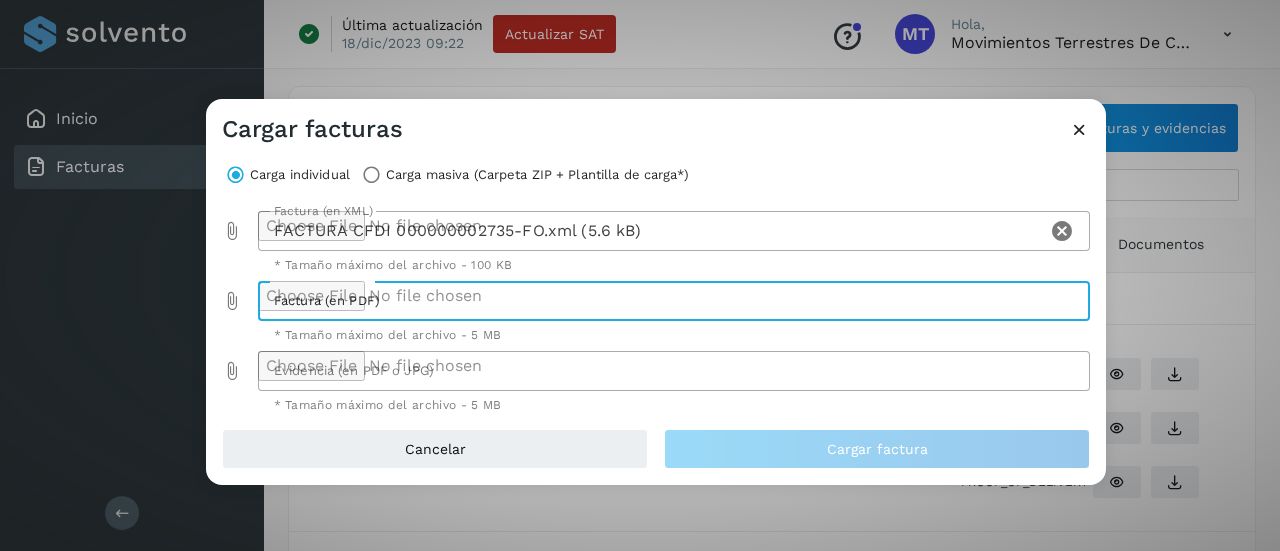 type on "**********" 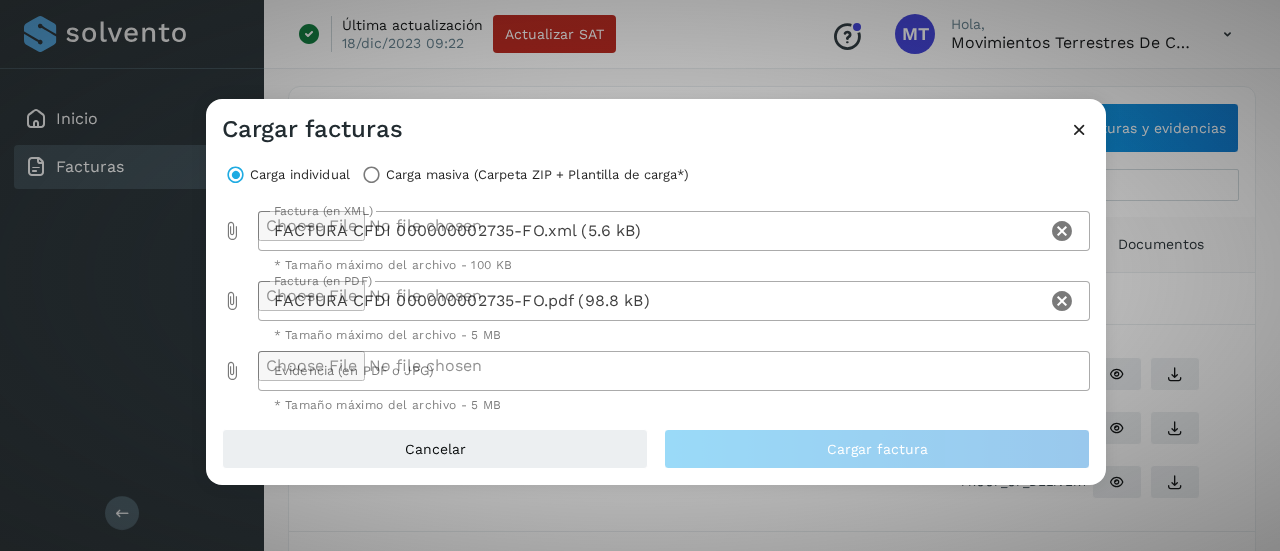 click 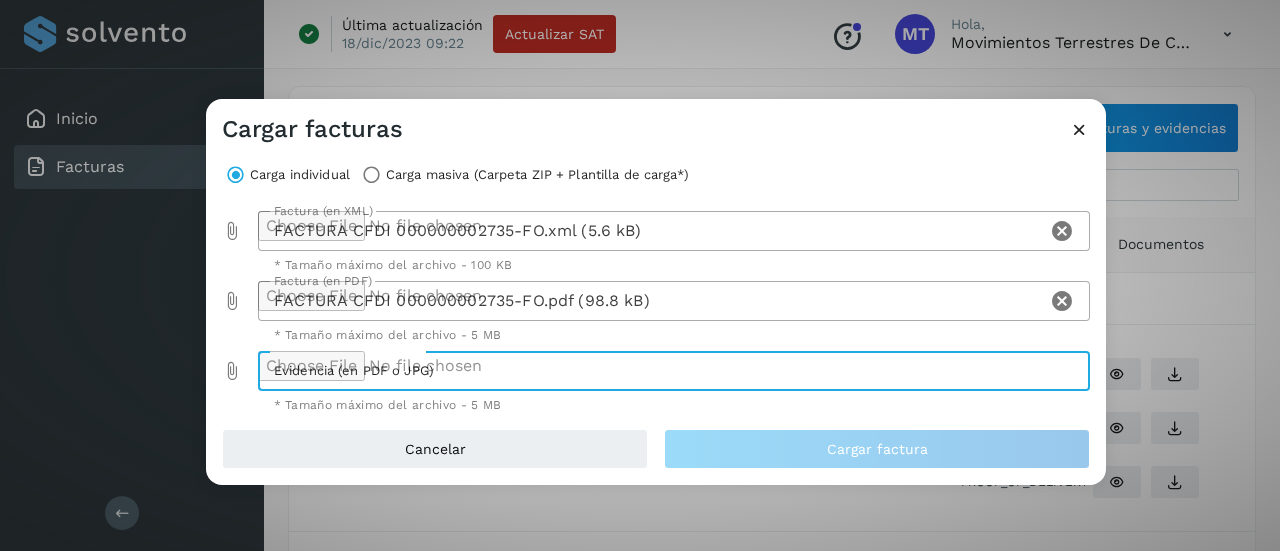 type on "**********" 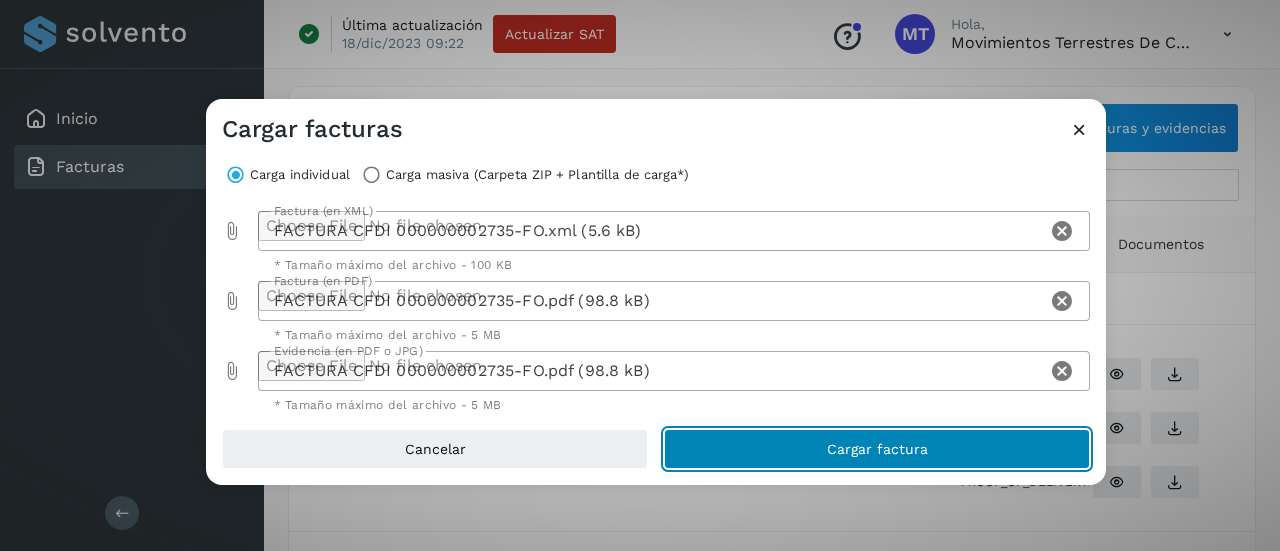 click on "Cargar factura" 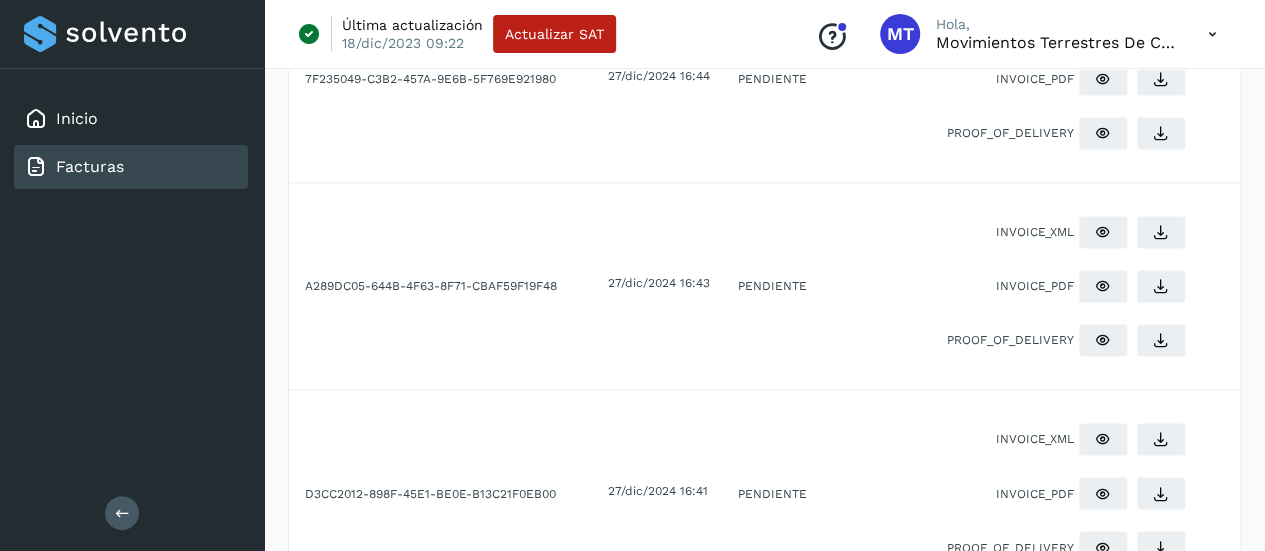 scroll, scrollTop: 1556, scrollLeft: 0, axis: vertical 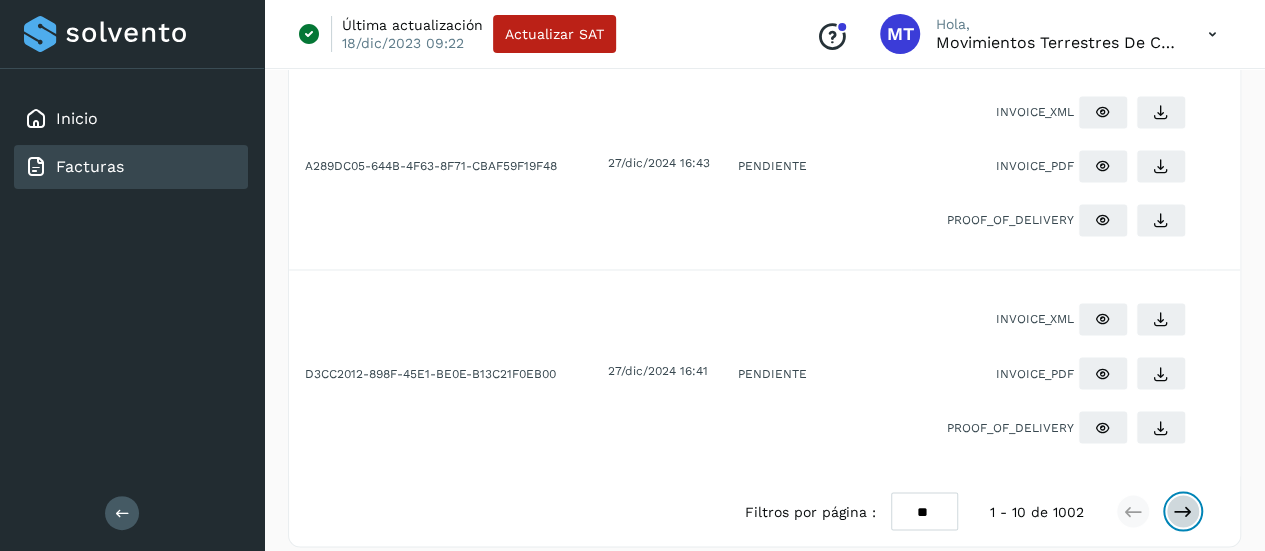 click at bounding box center (1183, 511) 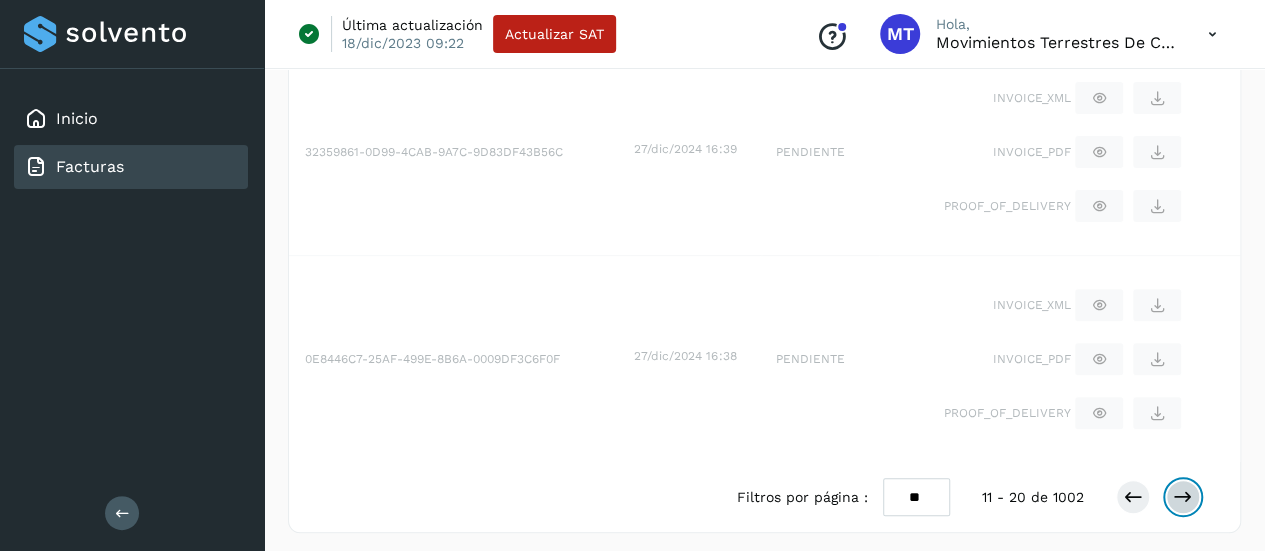 scroll, scrollTop: 1556, scrollLeft: 0, axis: vertical 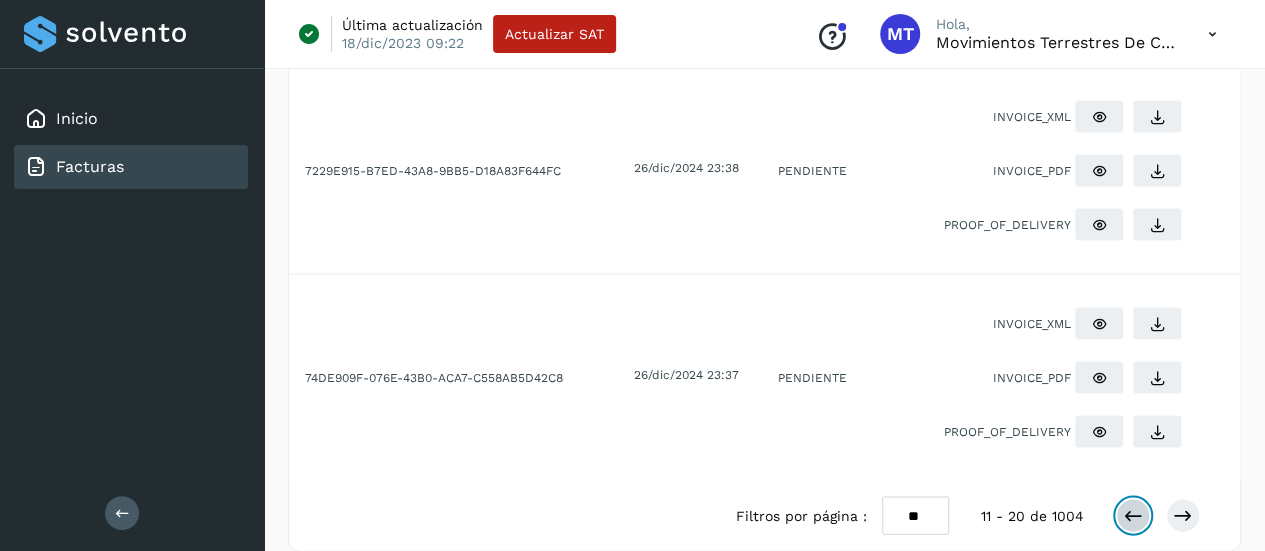 click at bounding box center [1133, 515] 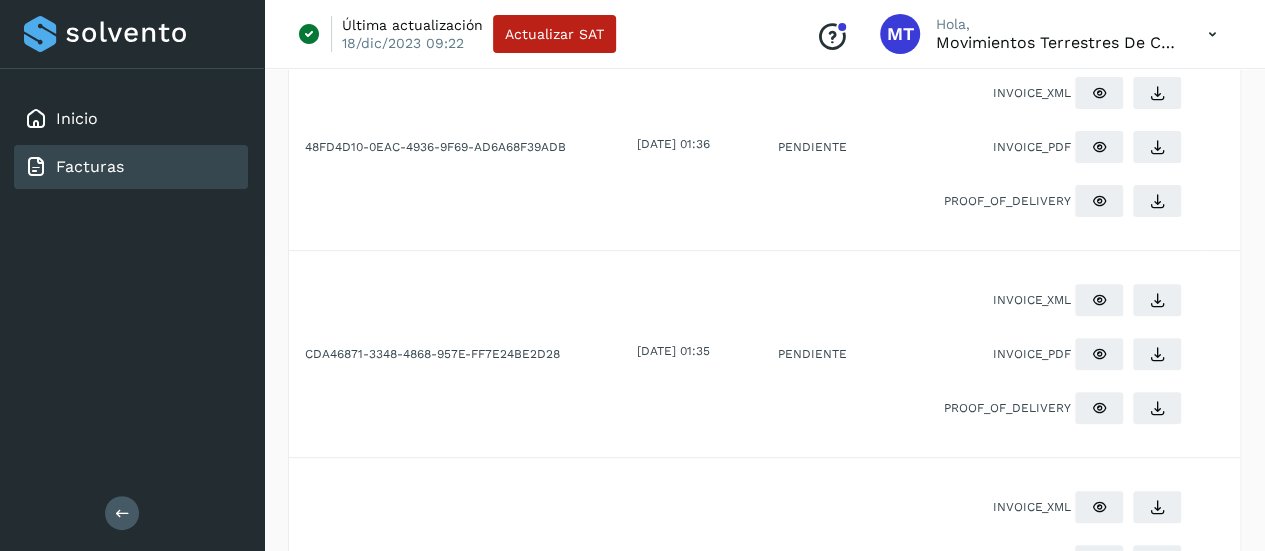 scroll, scrollTop: 300, scrollLeft: 0, axis: vertical 